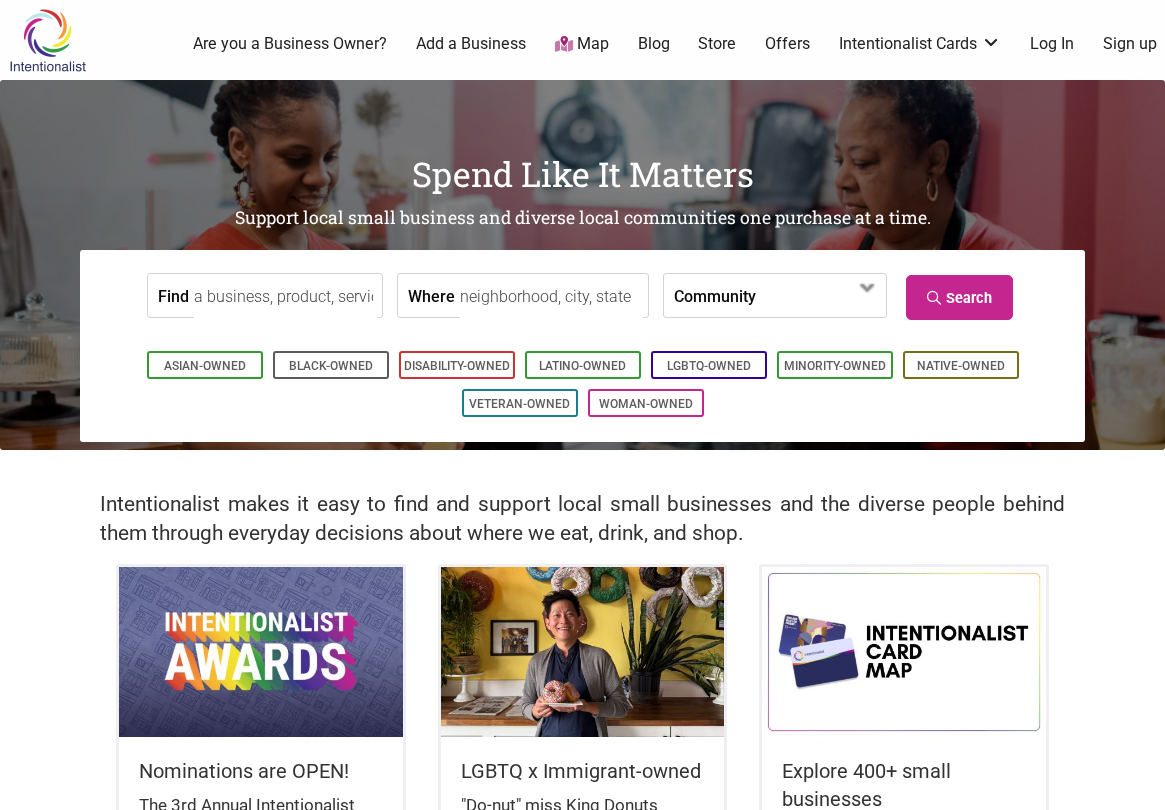scroll, scrollTop: 0, scrollLeft: 0, axis: both 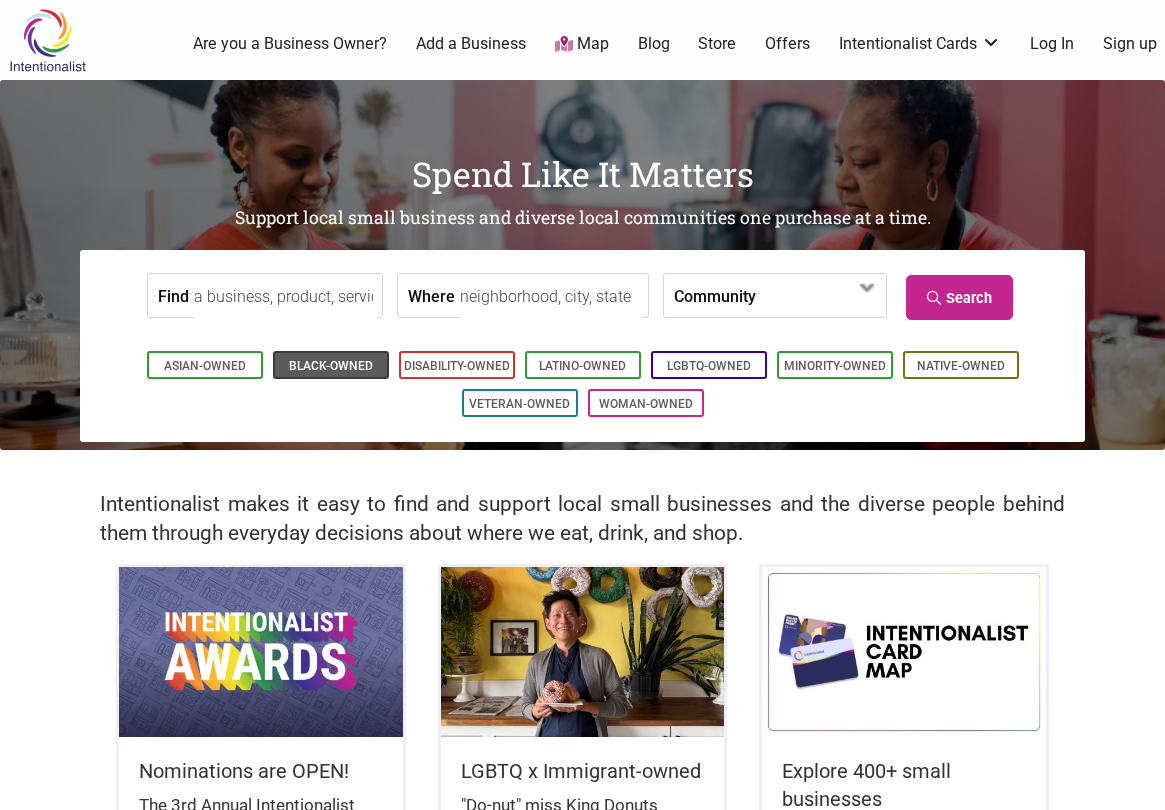 click on "Black-Owned" at bounding box center [331, 366] 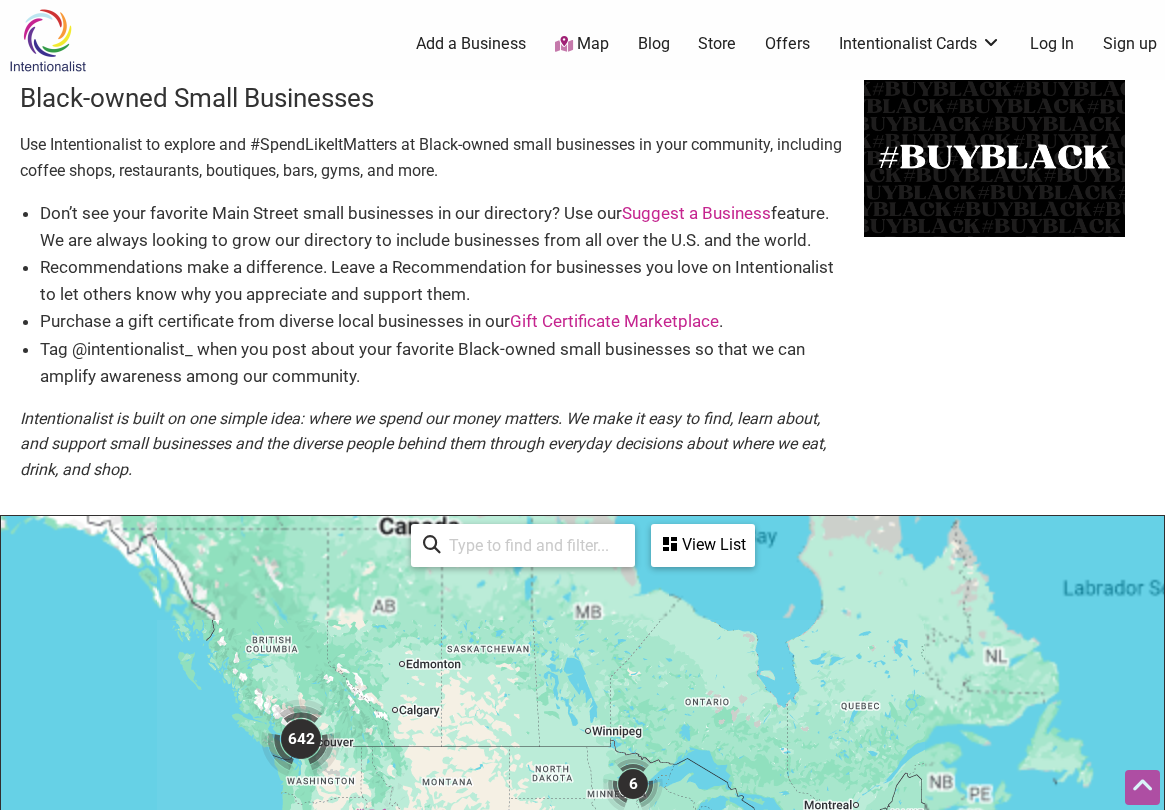 scroll, scrollTop: 500, scrollLeft: 0, axis: vertical 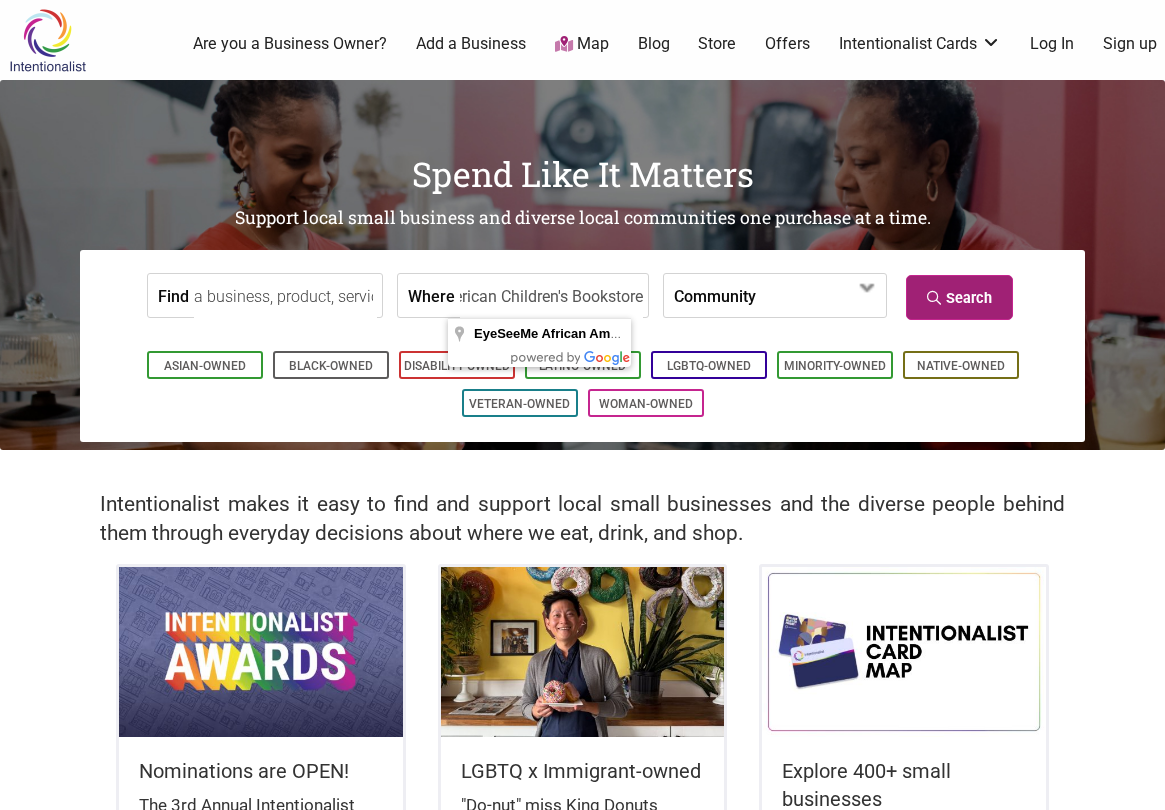 type on "EyeSeeMe African American Children's Bookstore" 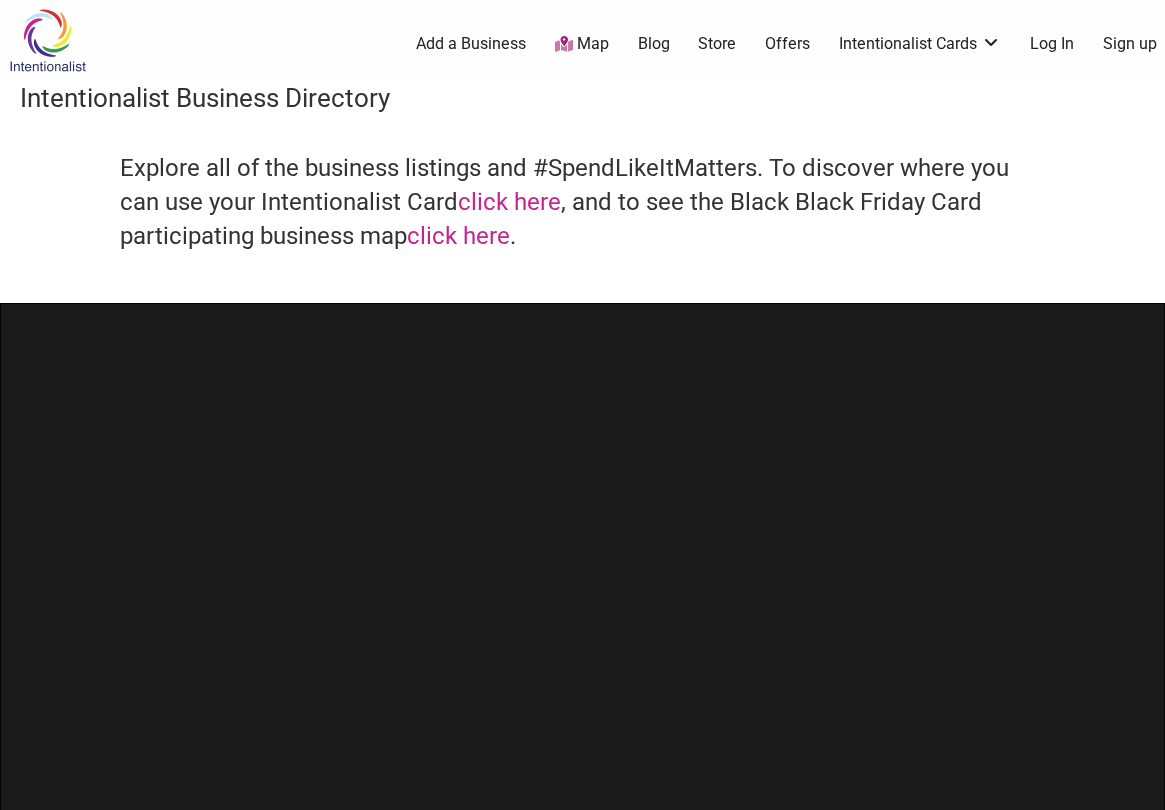 scroll, scrollTop: 0, scrollLeft: 0, axis: both 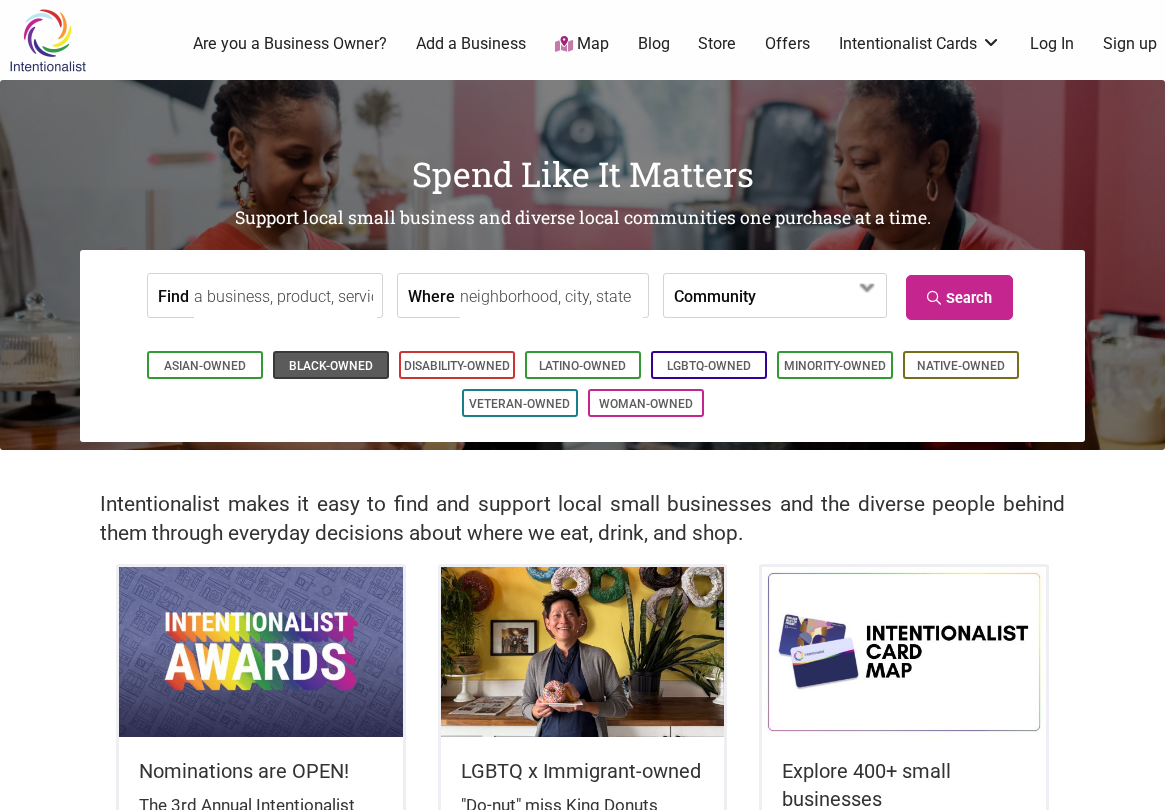 click on "Black-Owned" at bounding box center [331, 366] 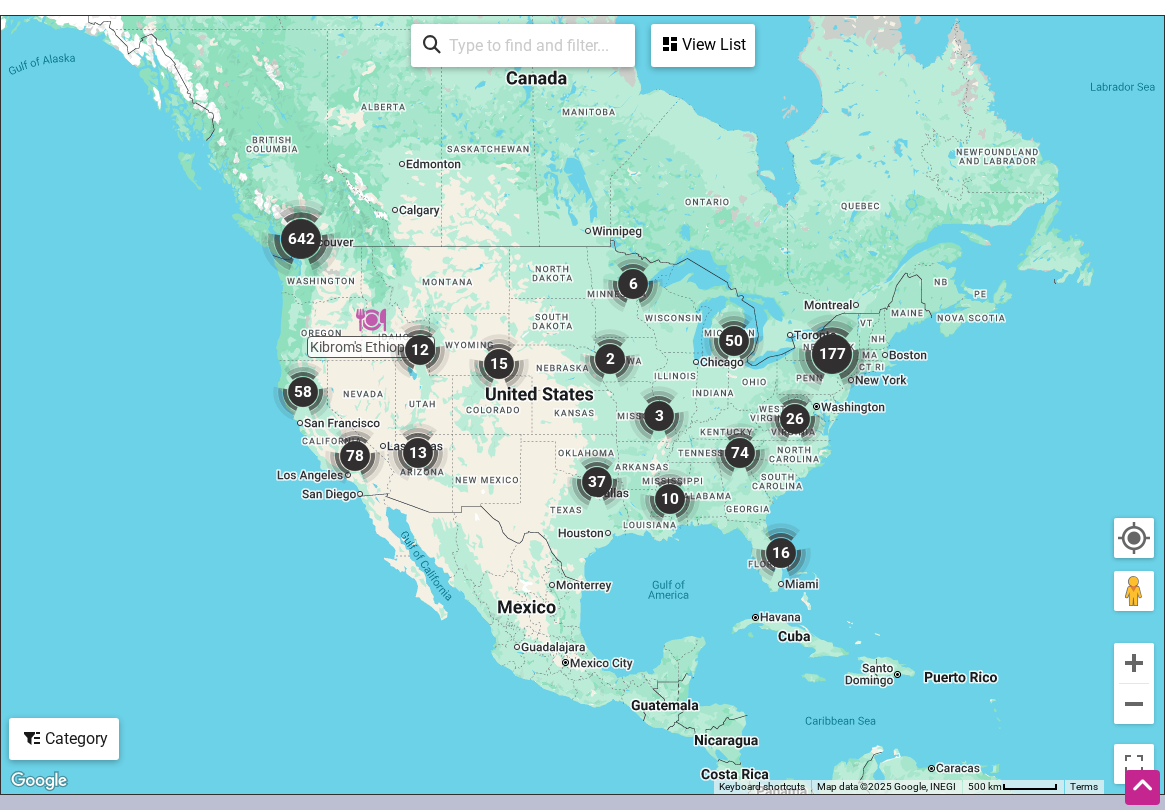 scroll, scrollTop: 0, scrollLeft: 0, axis: both 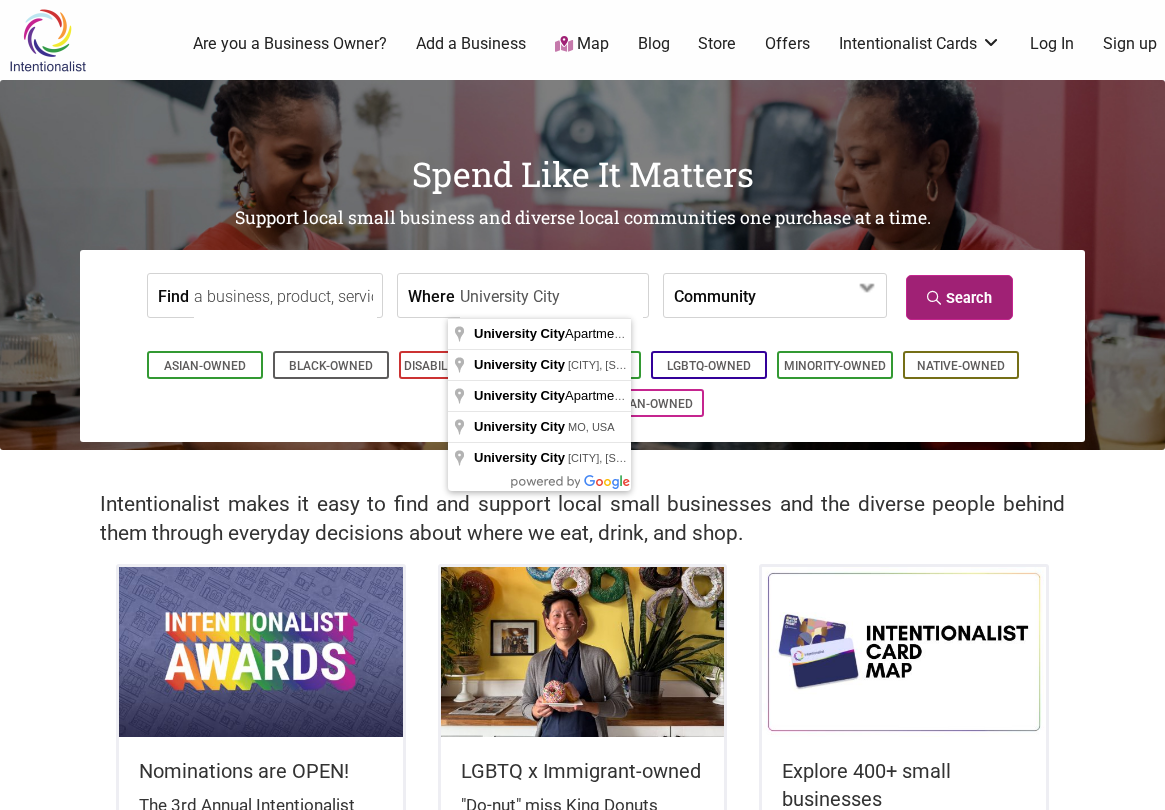type on "University City" 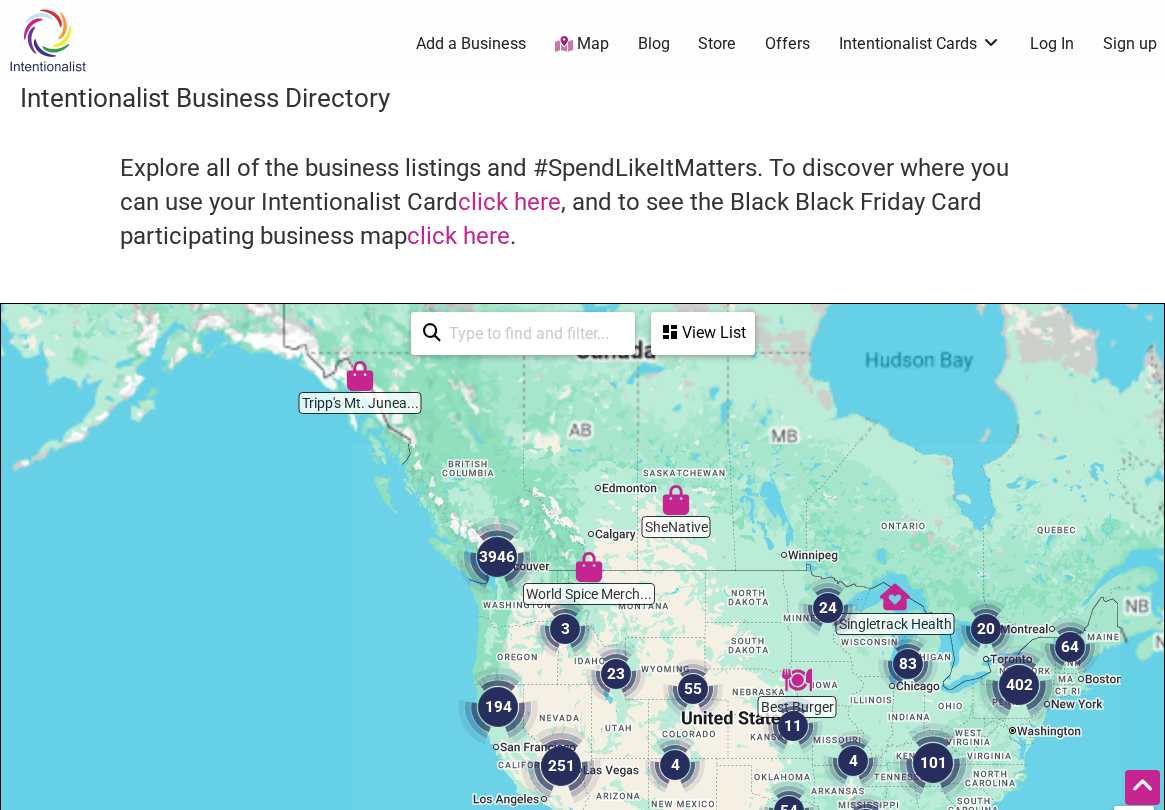 scroll, scrollTop: 500, scrollLeft: 0, axis: vertical 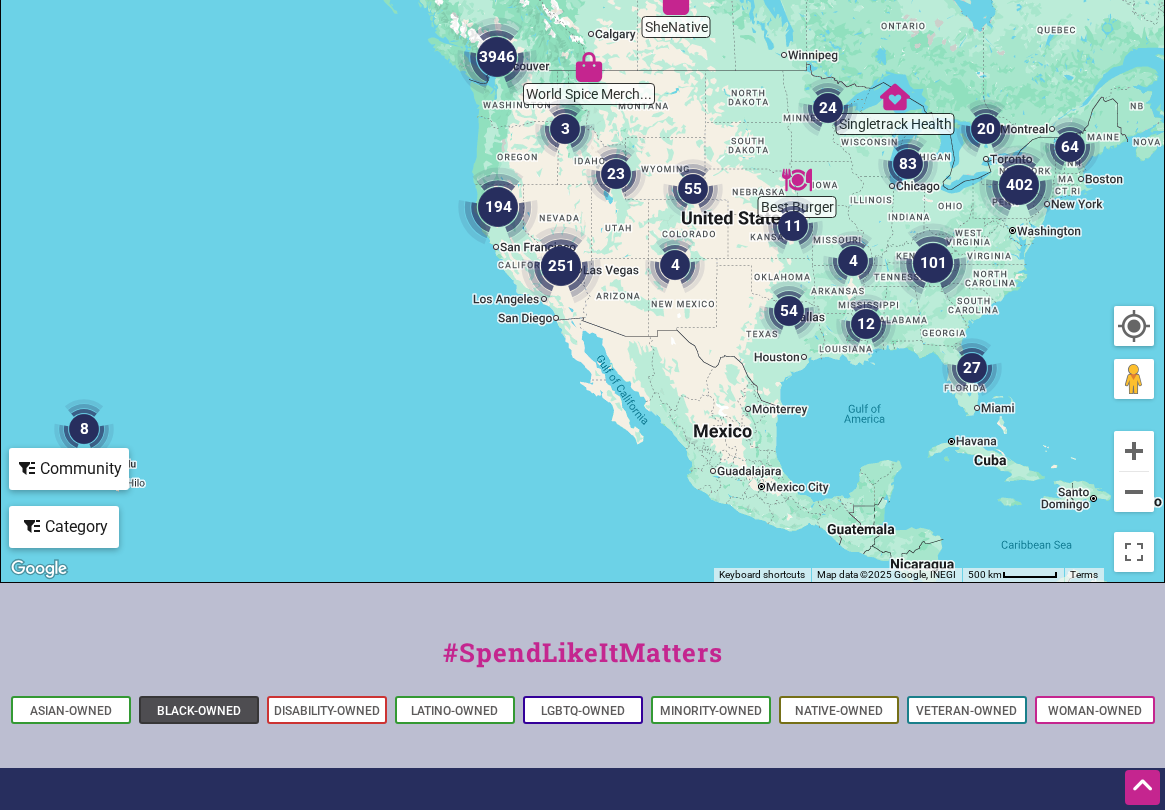 click on "Black-Owned" at bounding box center (199, 711) 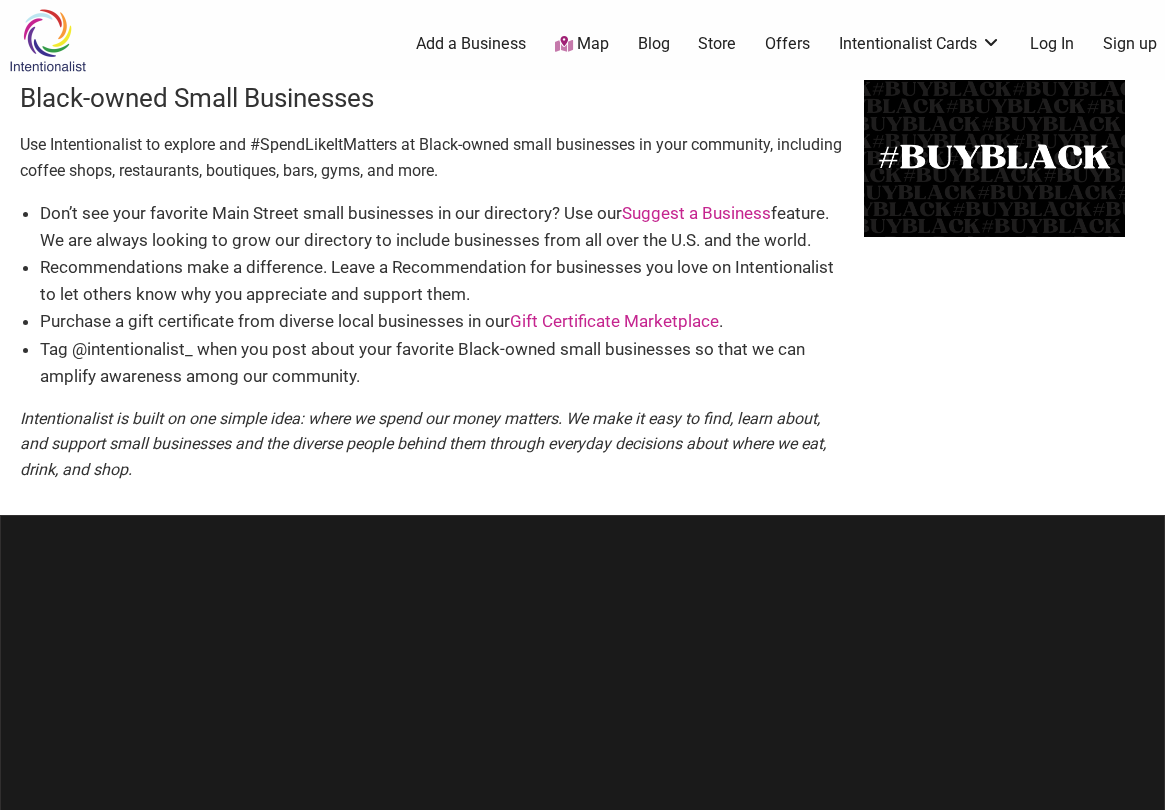 scroll, scrollTop: 0, scrollLeft: 0, axis: both 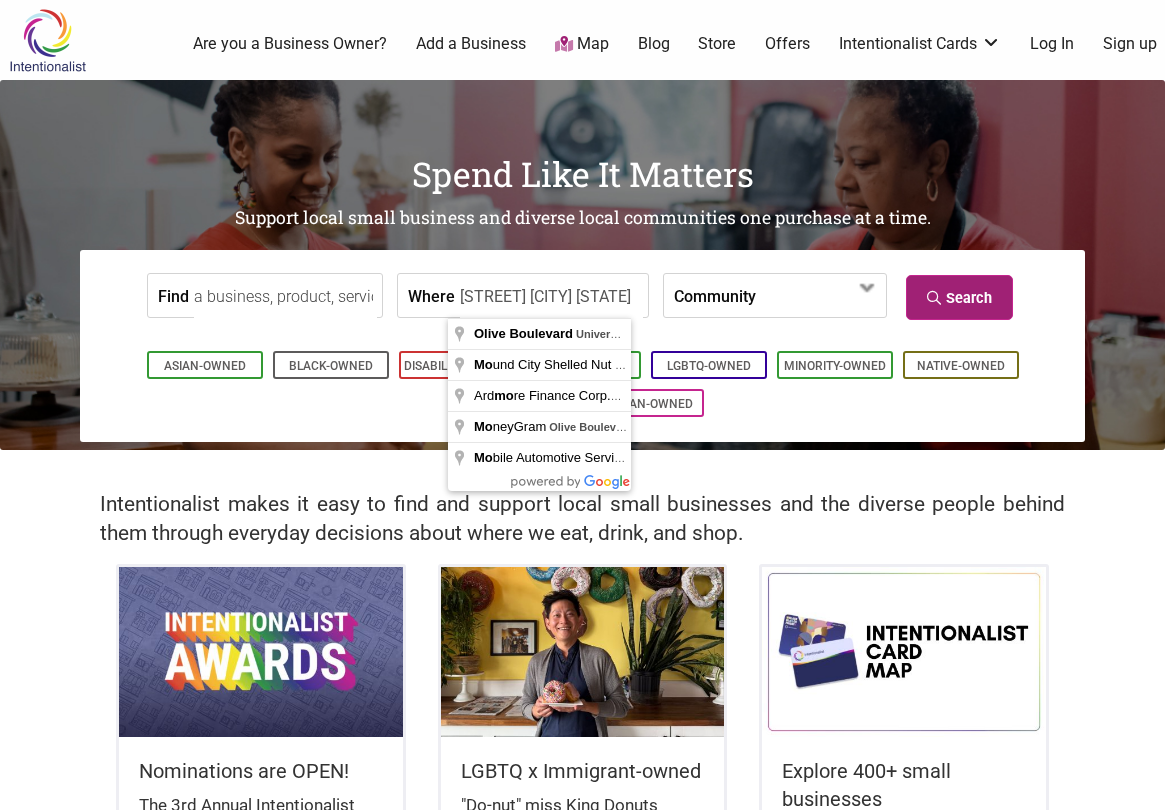 type on "Olive Boulevard University City MO" 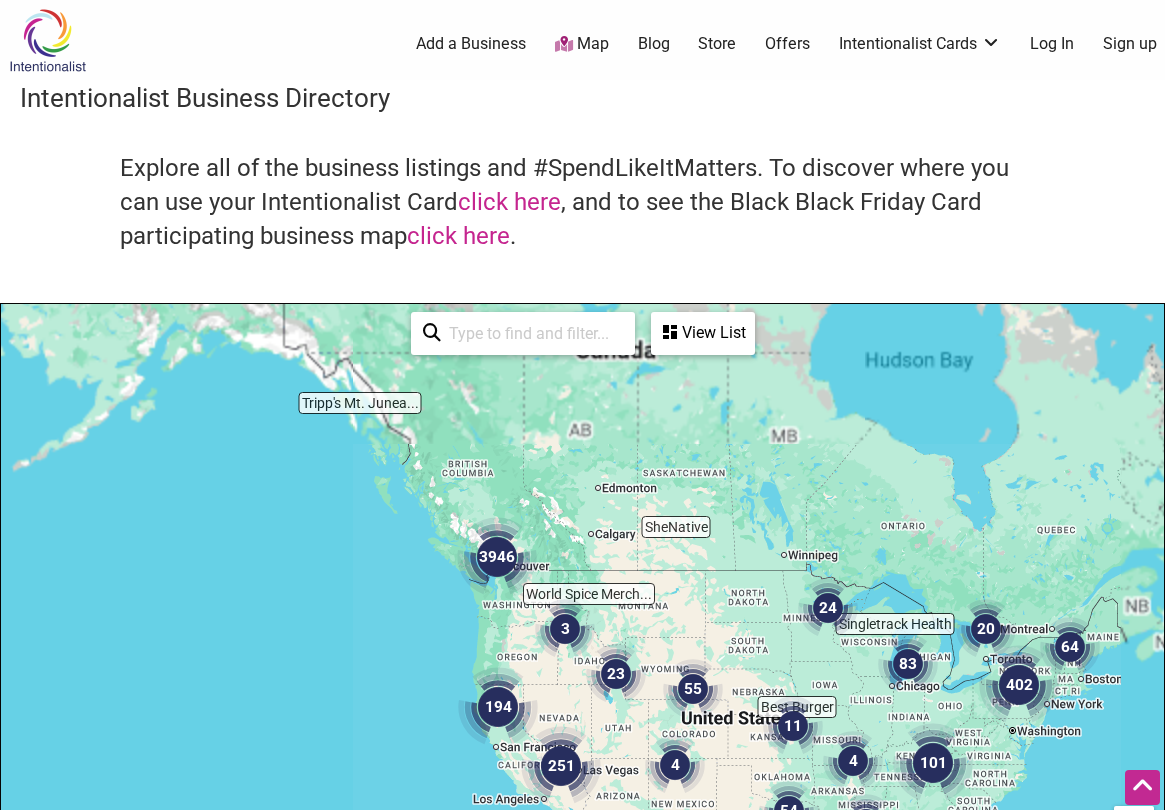 scroll, scrollTop: 500, scrollLeft: 0, axis: vertical 